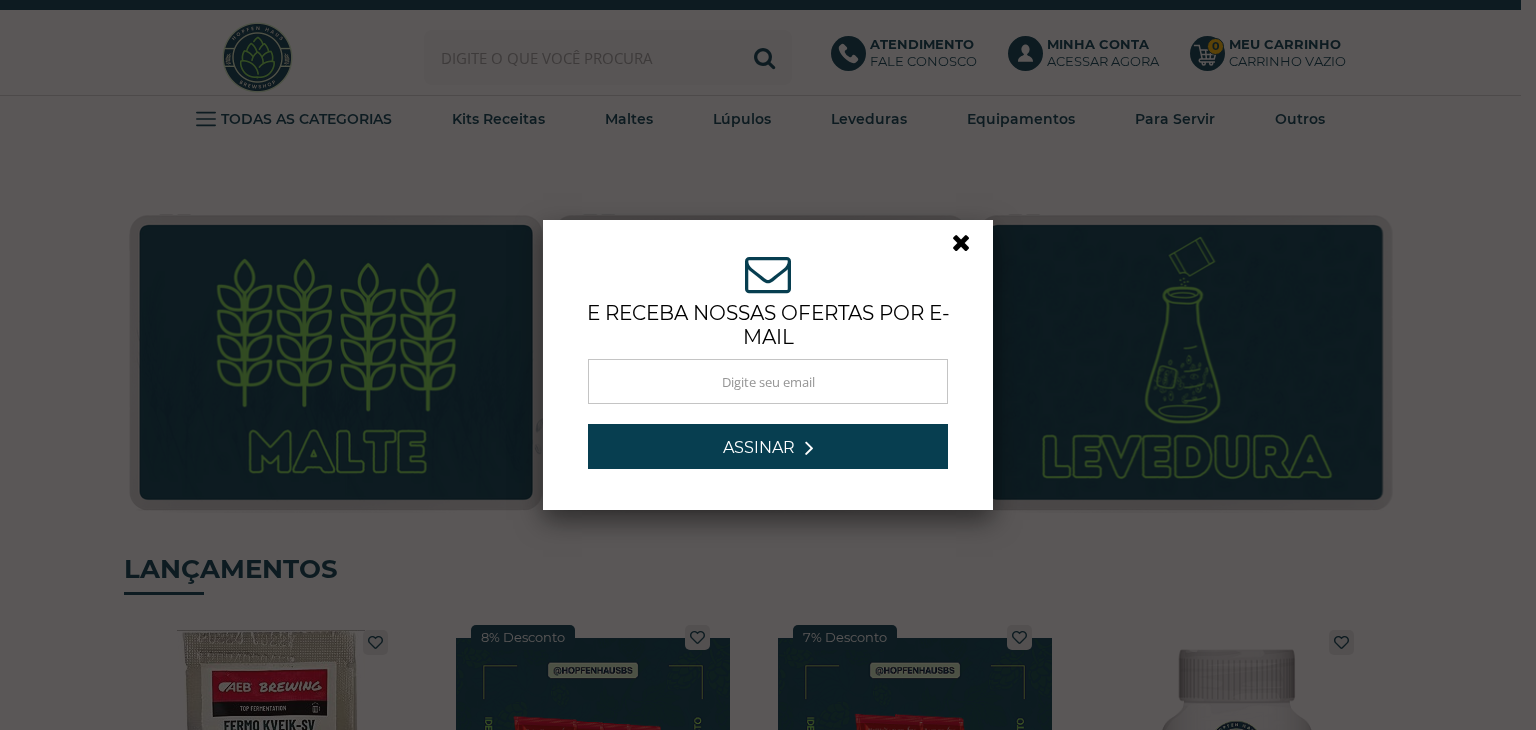scroll, scrollTop: 0, scrollLeft: 0, axis: both 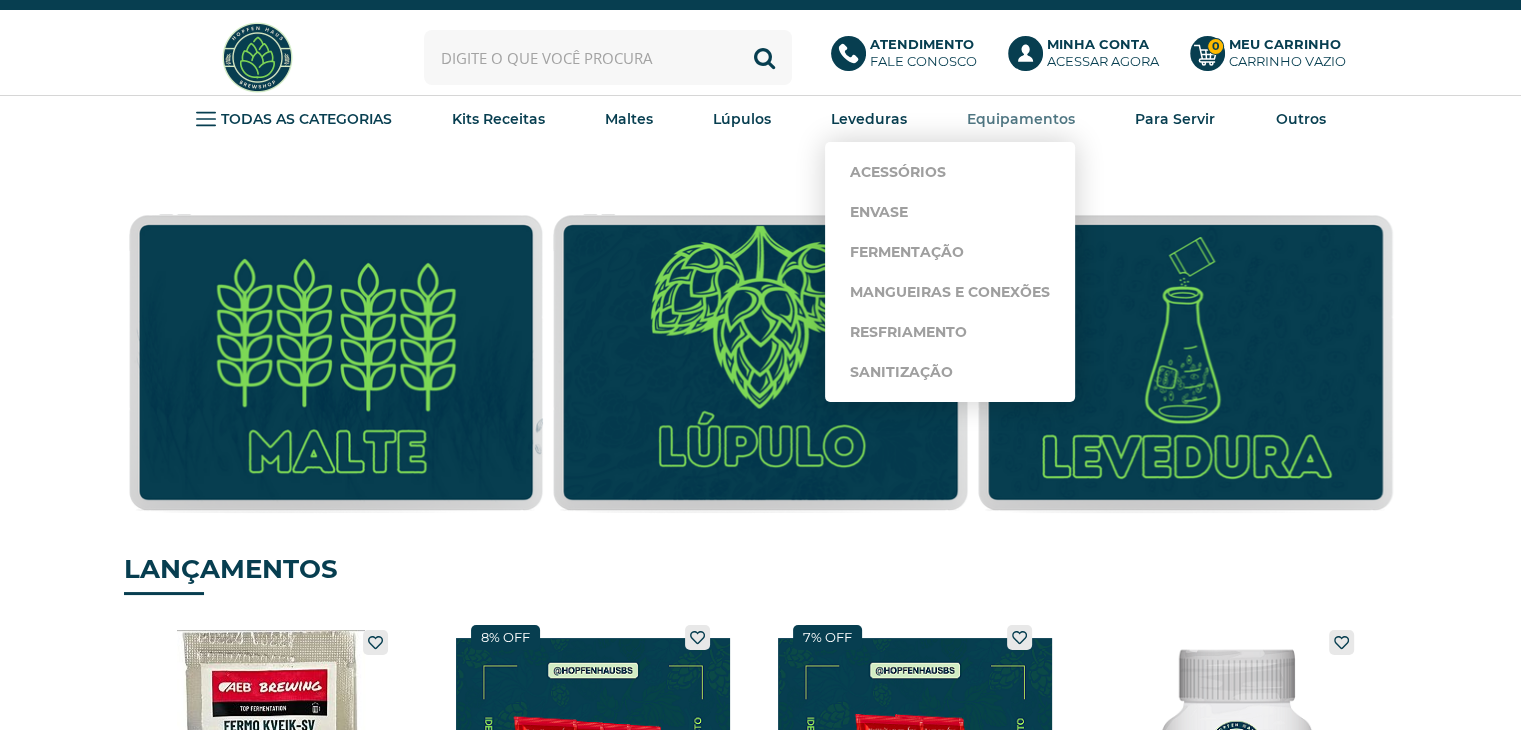 click on "Equipamentos" at bounding box center [0, 0] 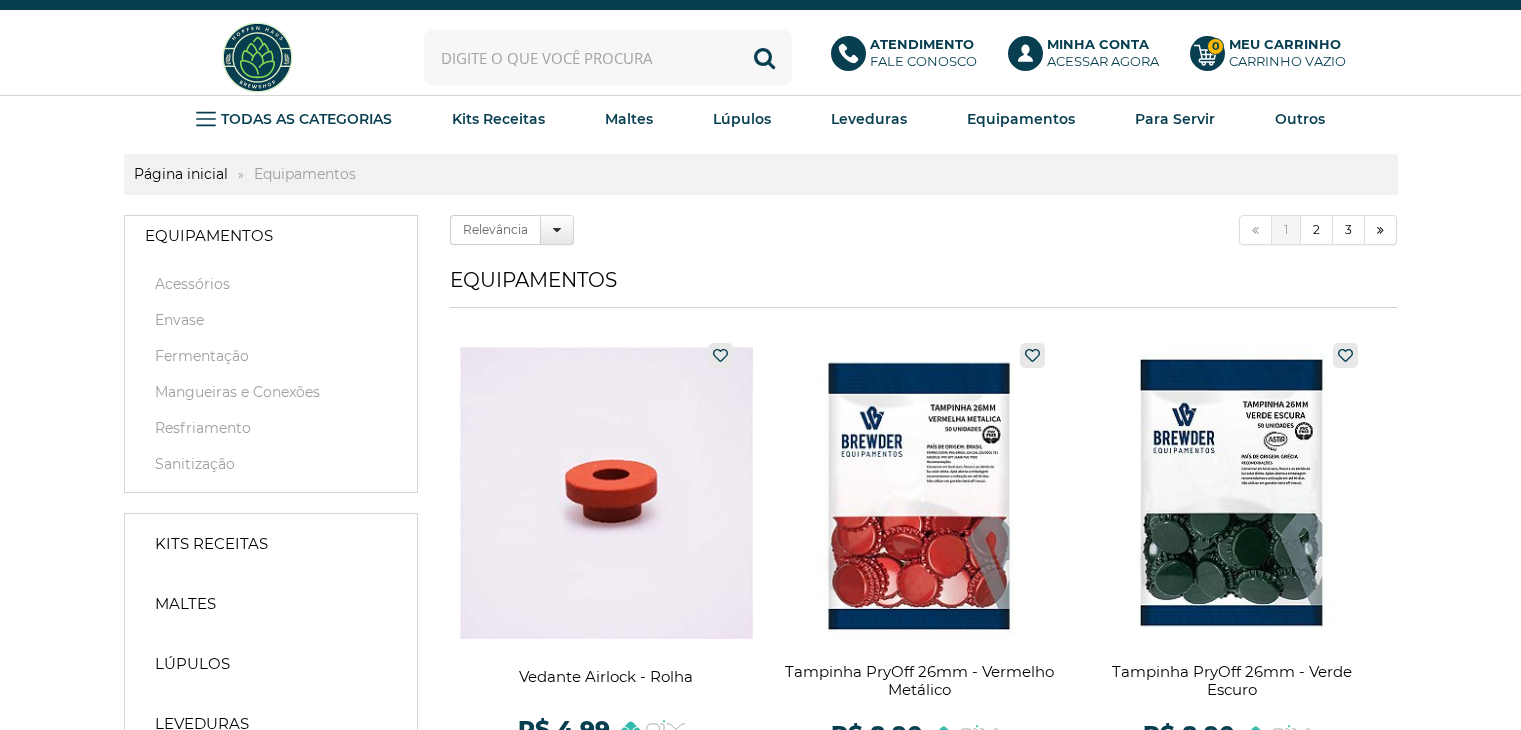 scroll, scrollTop: 0, scrollLeft: 0, axis: both 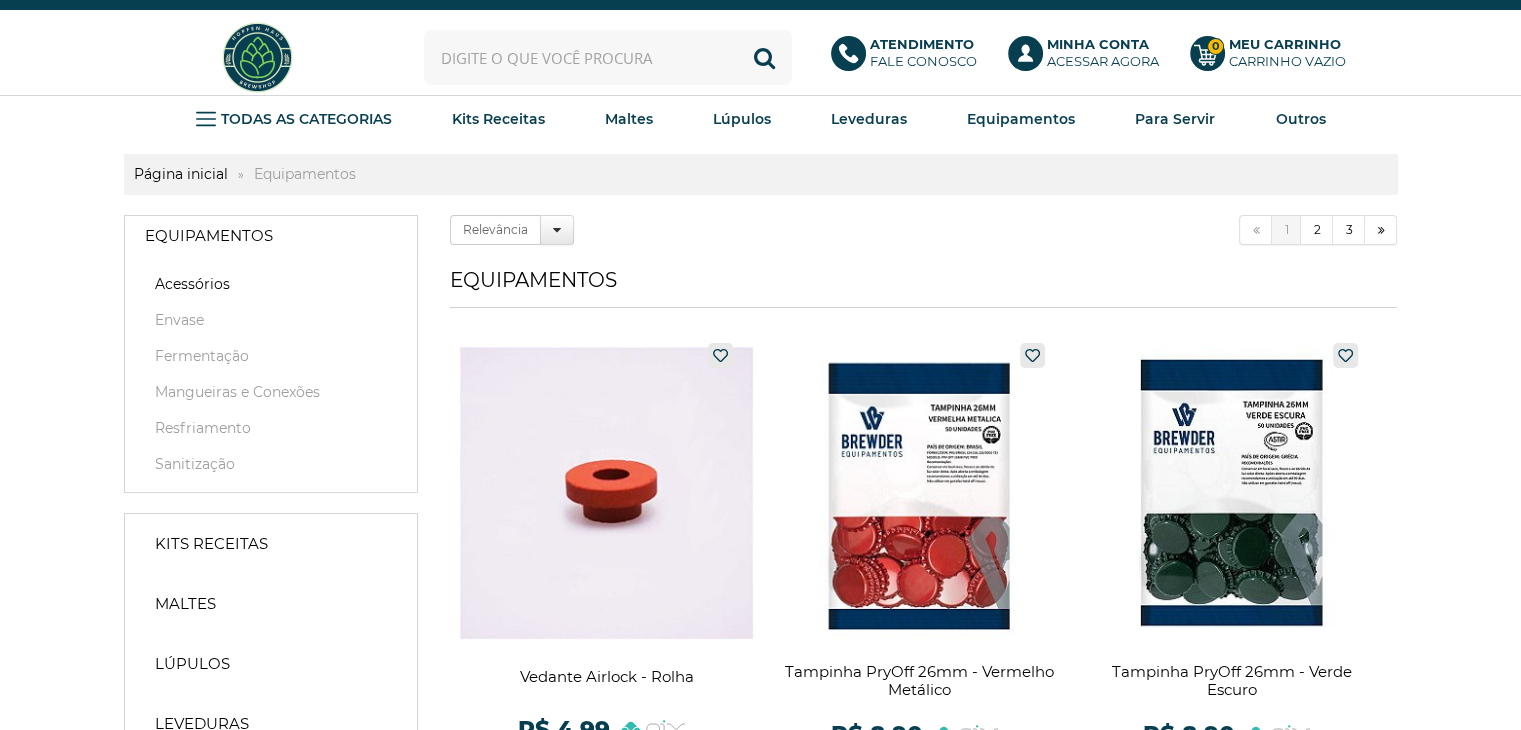 click on "Acessórios" at bounding box center [271, 284] 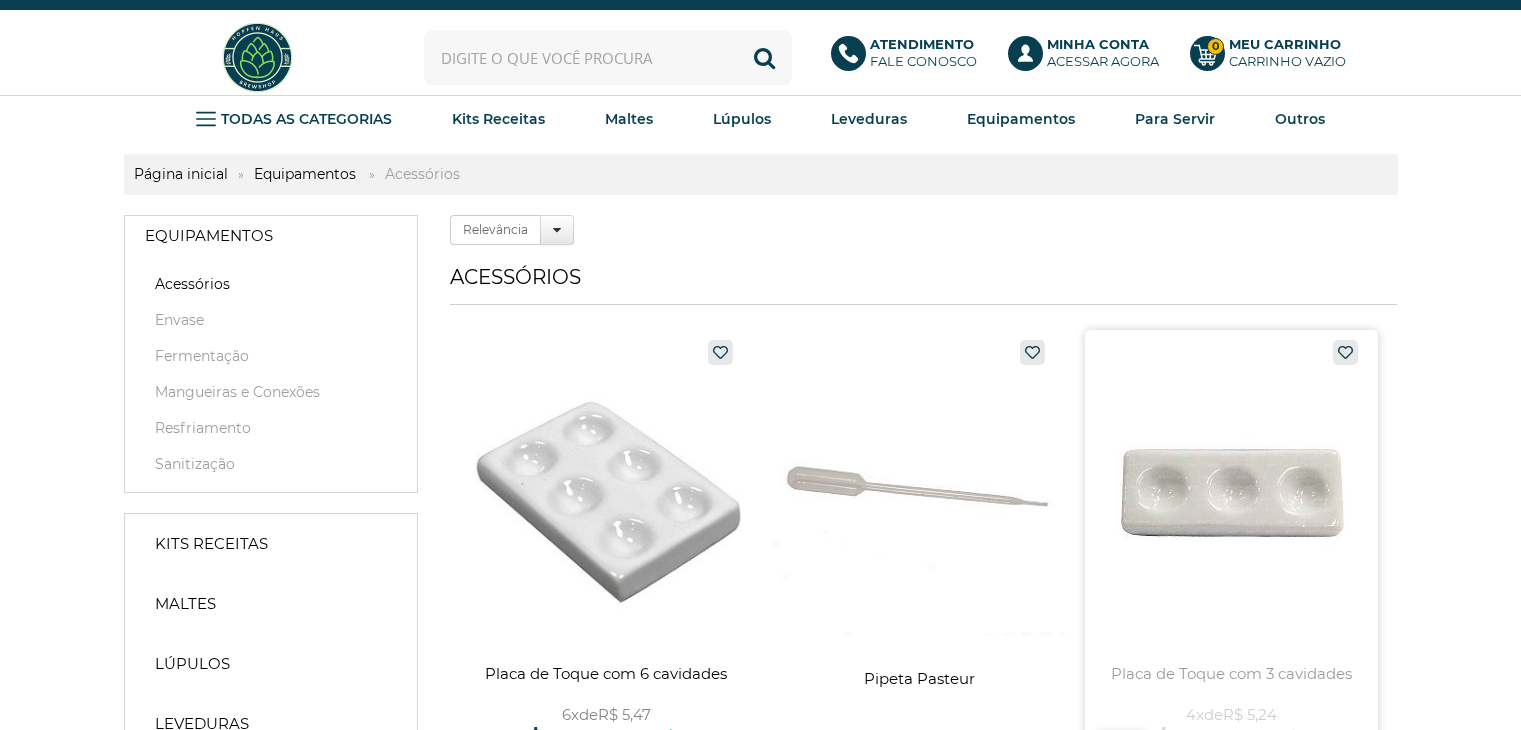 scroll, scrollTop: 0, scrollLeft: 0, axis: both 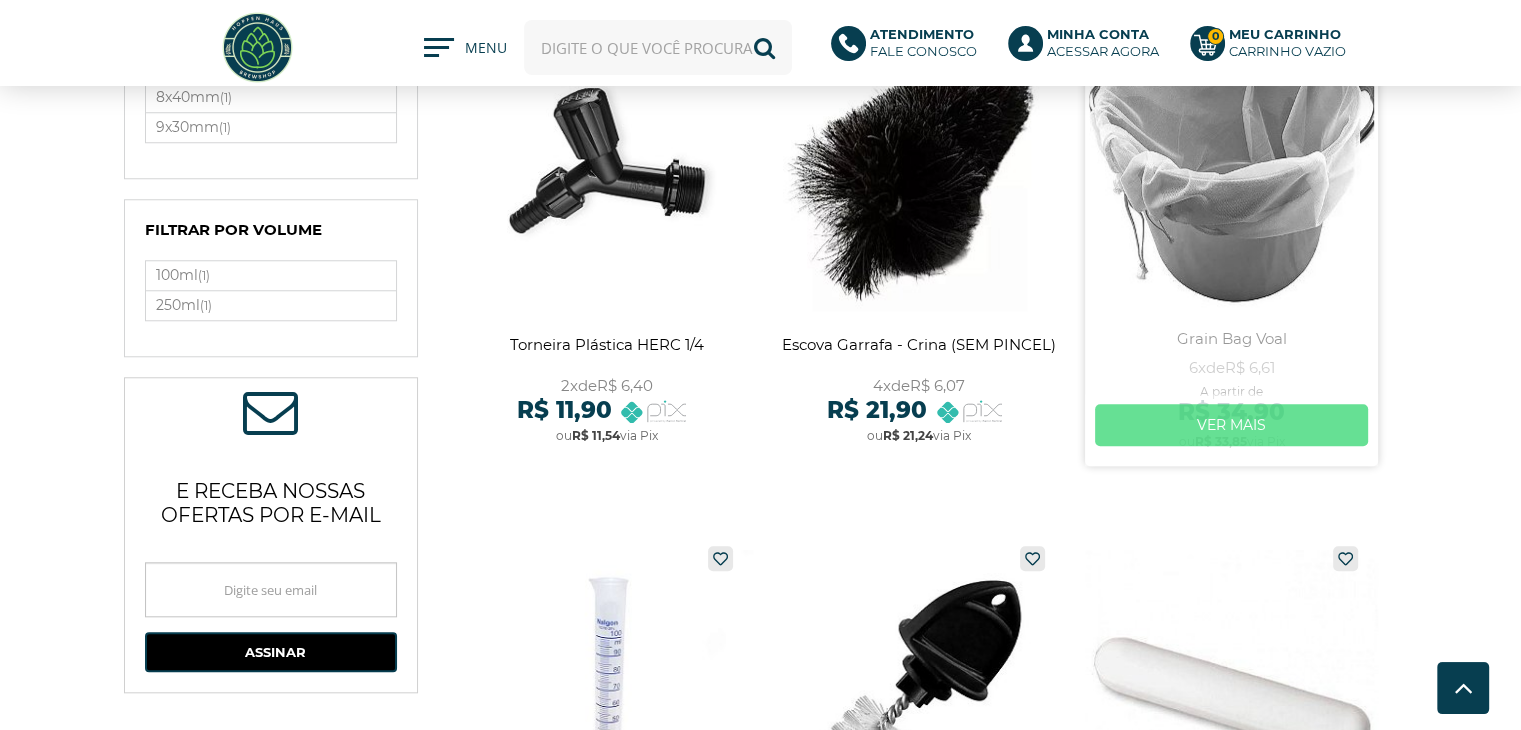 click on "Ver mais" at bounding box center (1231, 425) 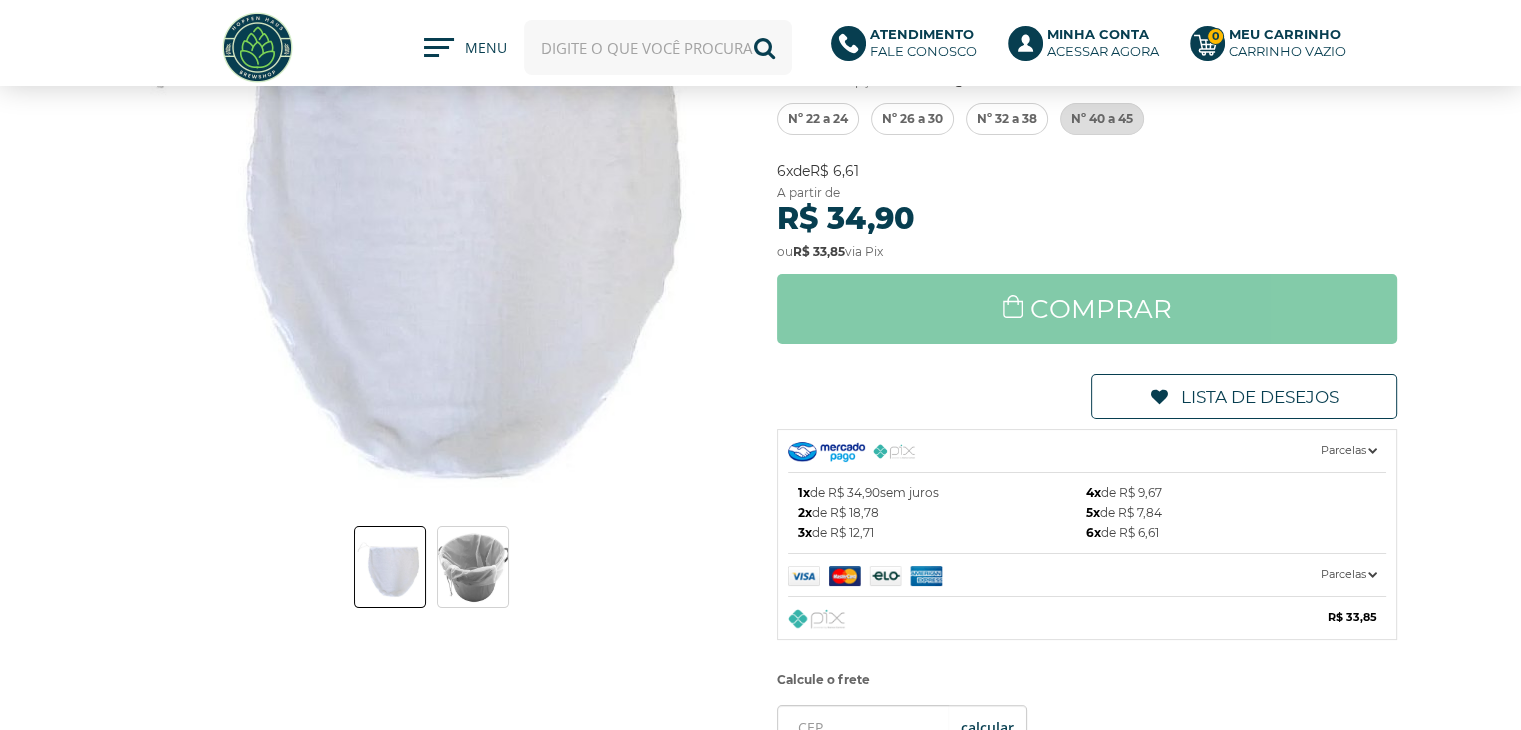 scroll, scrollTop: 100, scrollLeft: 0, axis: vertical 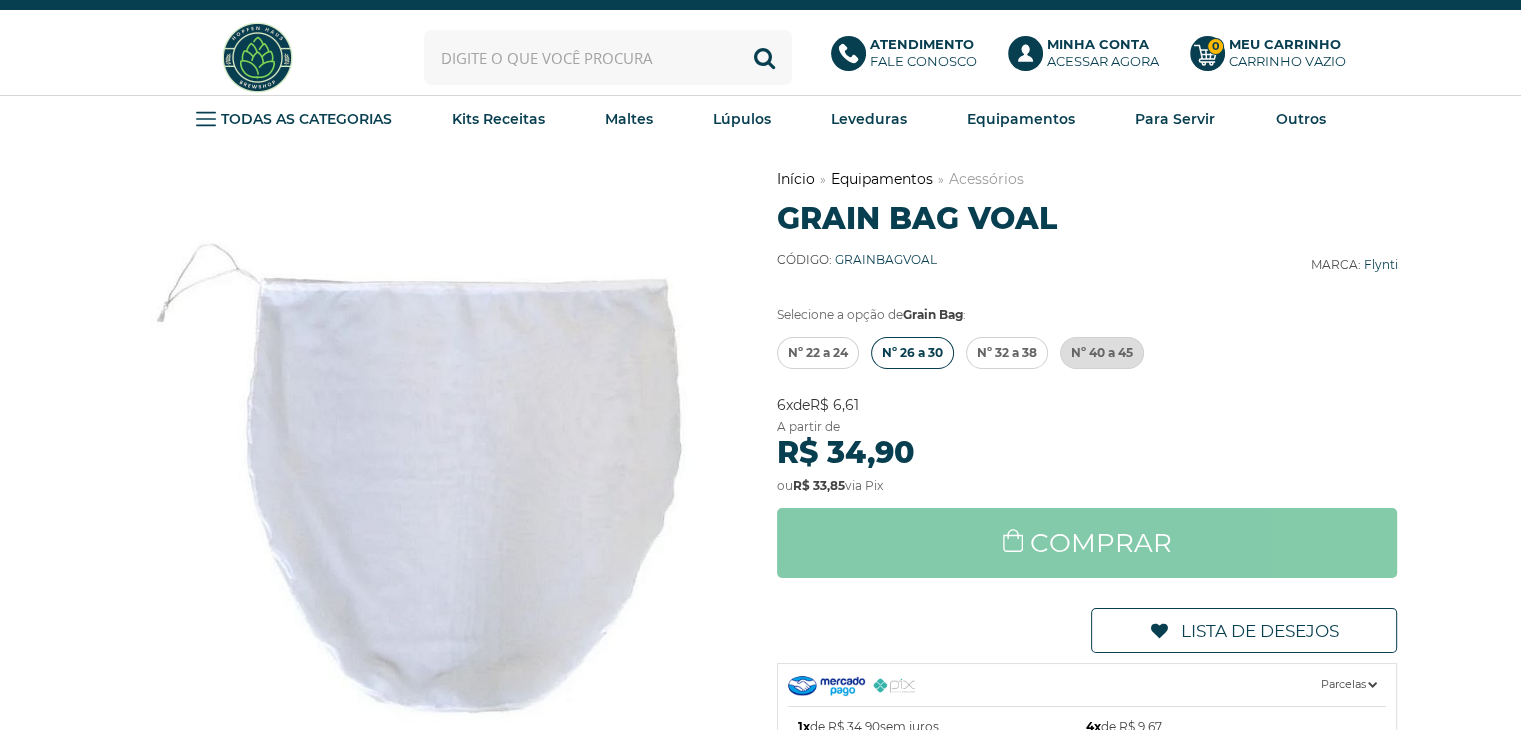 click on "Nº 26 a 30" at bounding box center [818, 353] 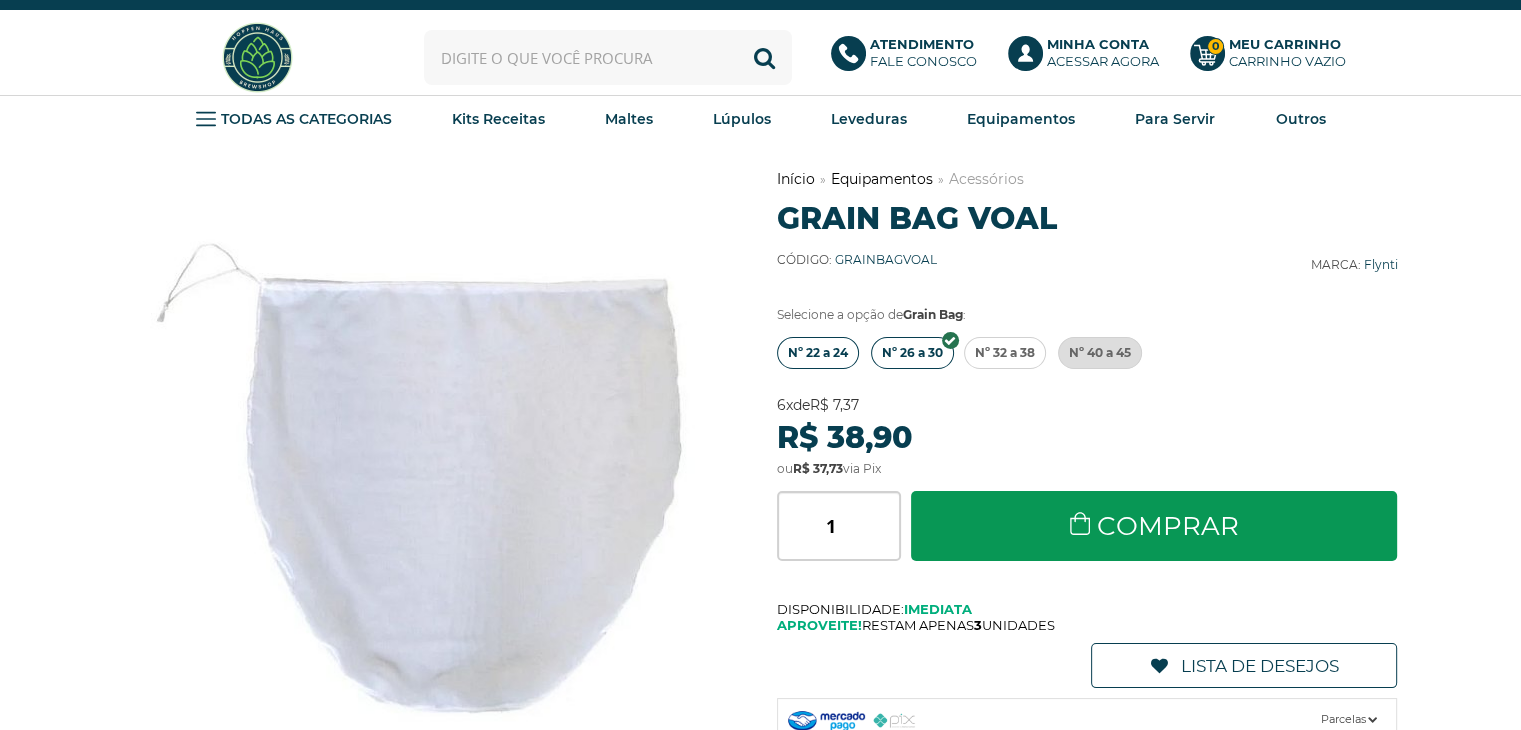 click on "Nº 22 a 24" at bounding box center (818, 353) 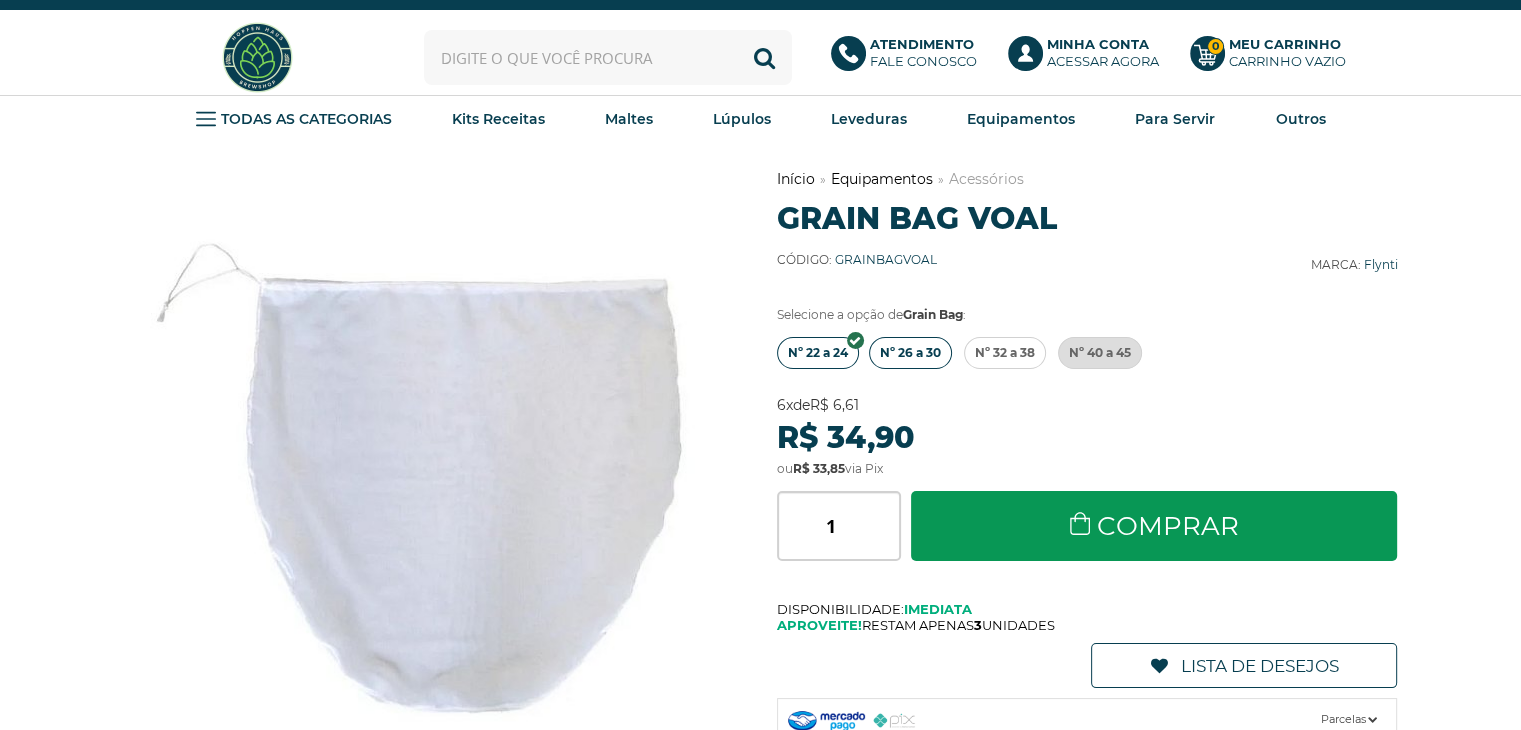 click on "Nº 26 a 30" at bounding box center [818, 353] 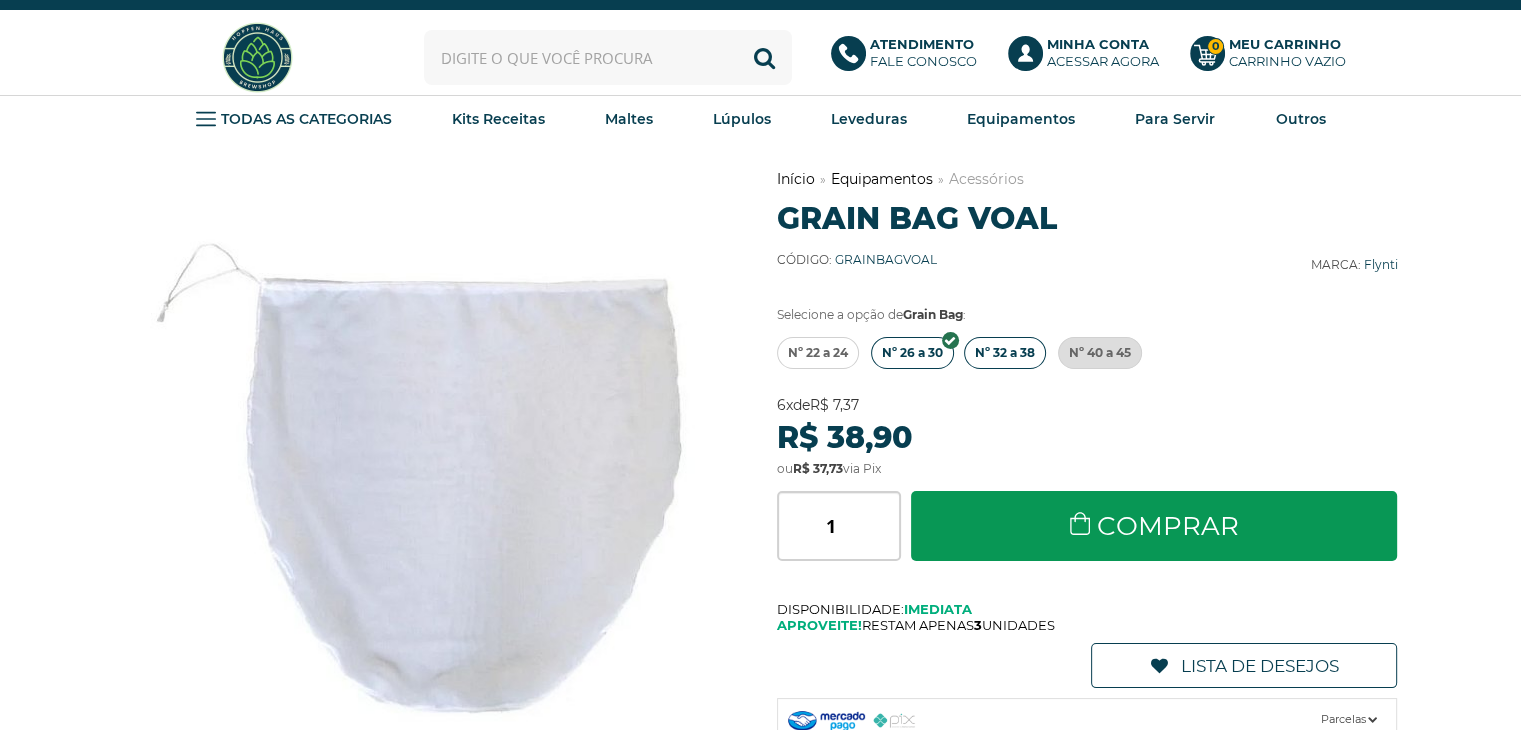 click on "Nº 32 a 38" at bounding box center (818, 353) 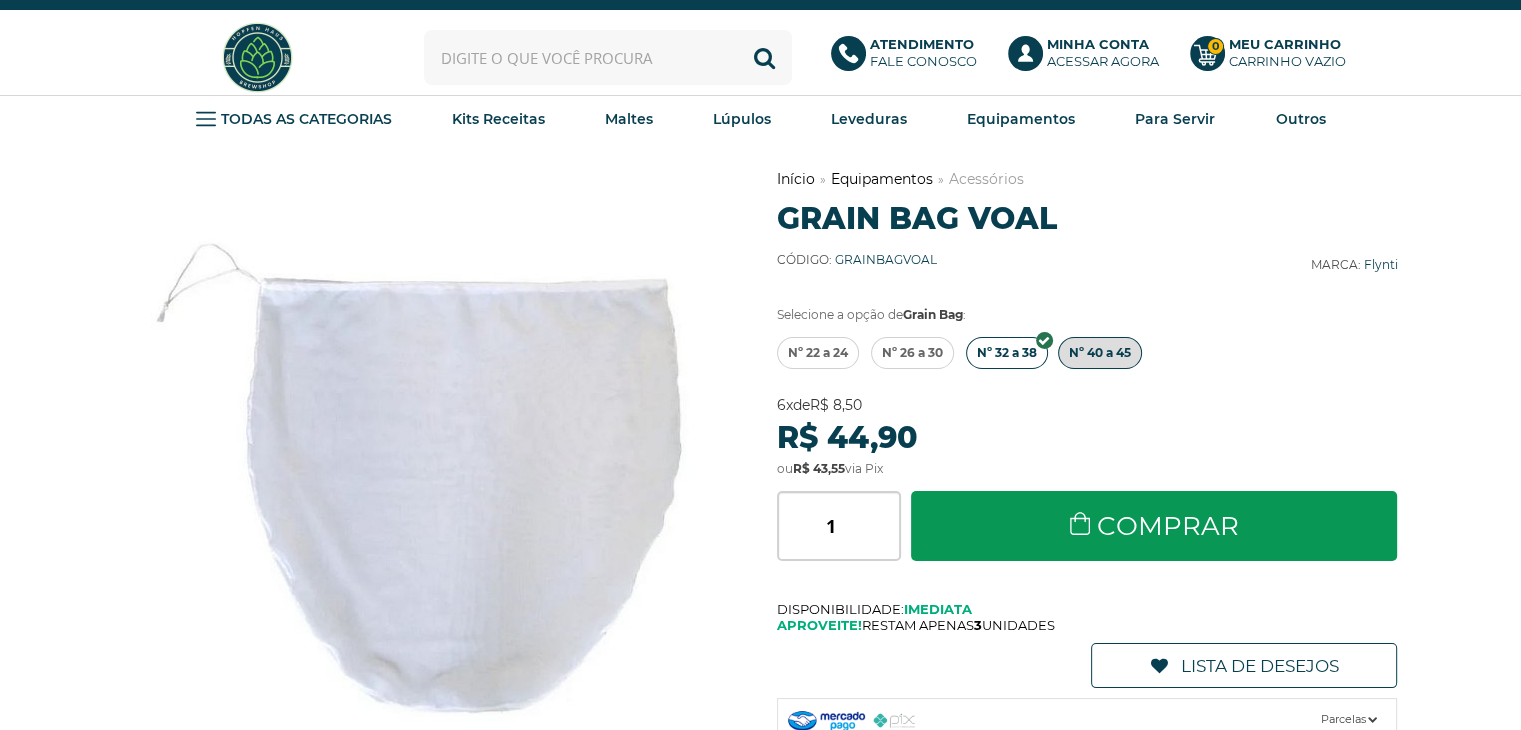 click on "Nº 40 a 45" at bounding box center [1100, 353] 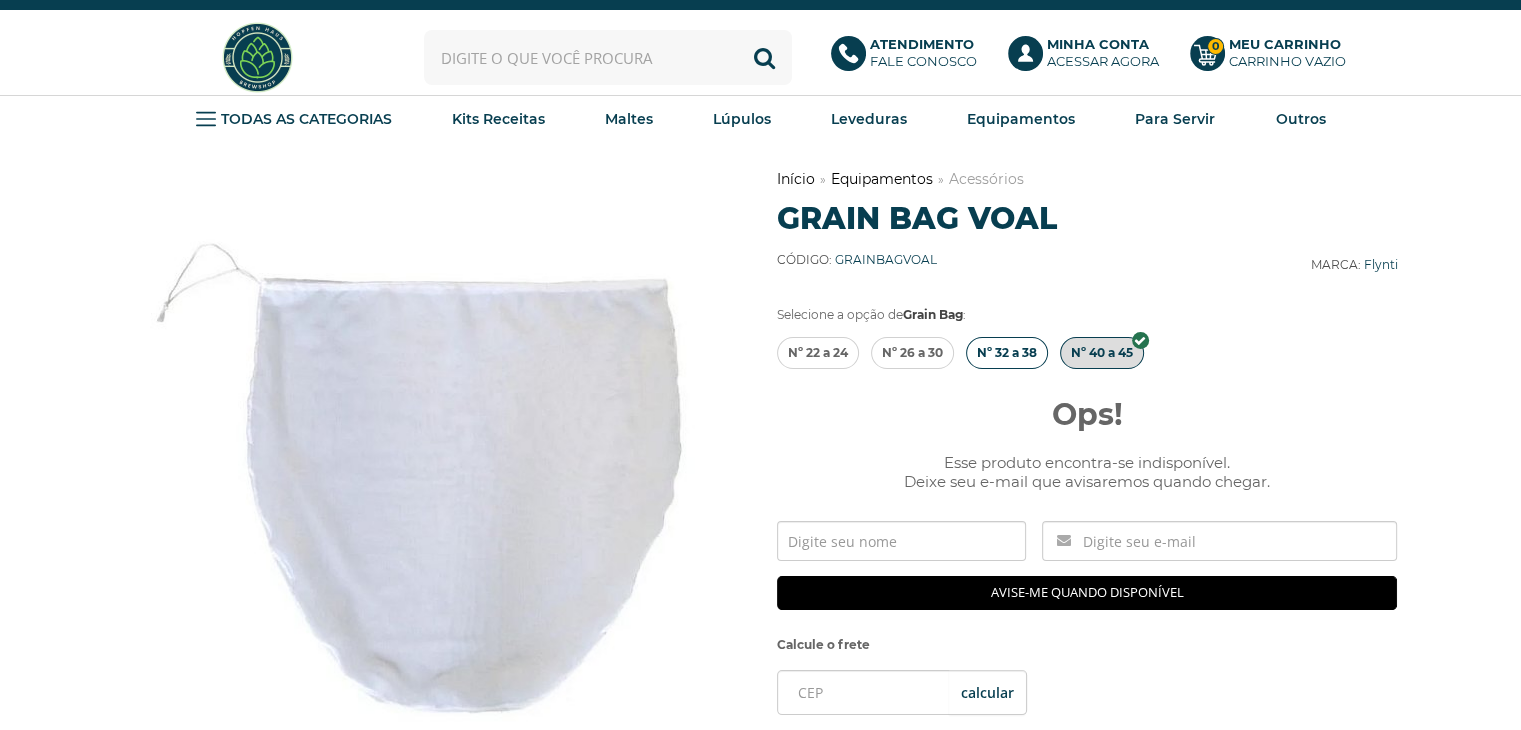click on "Nº 32 a 38" at bounding box center [818, 353] 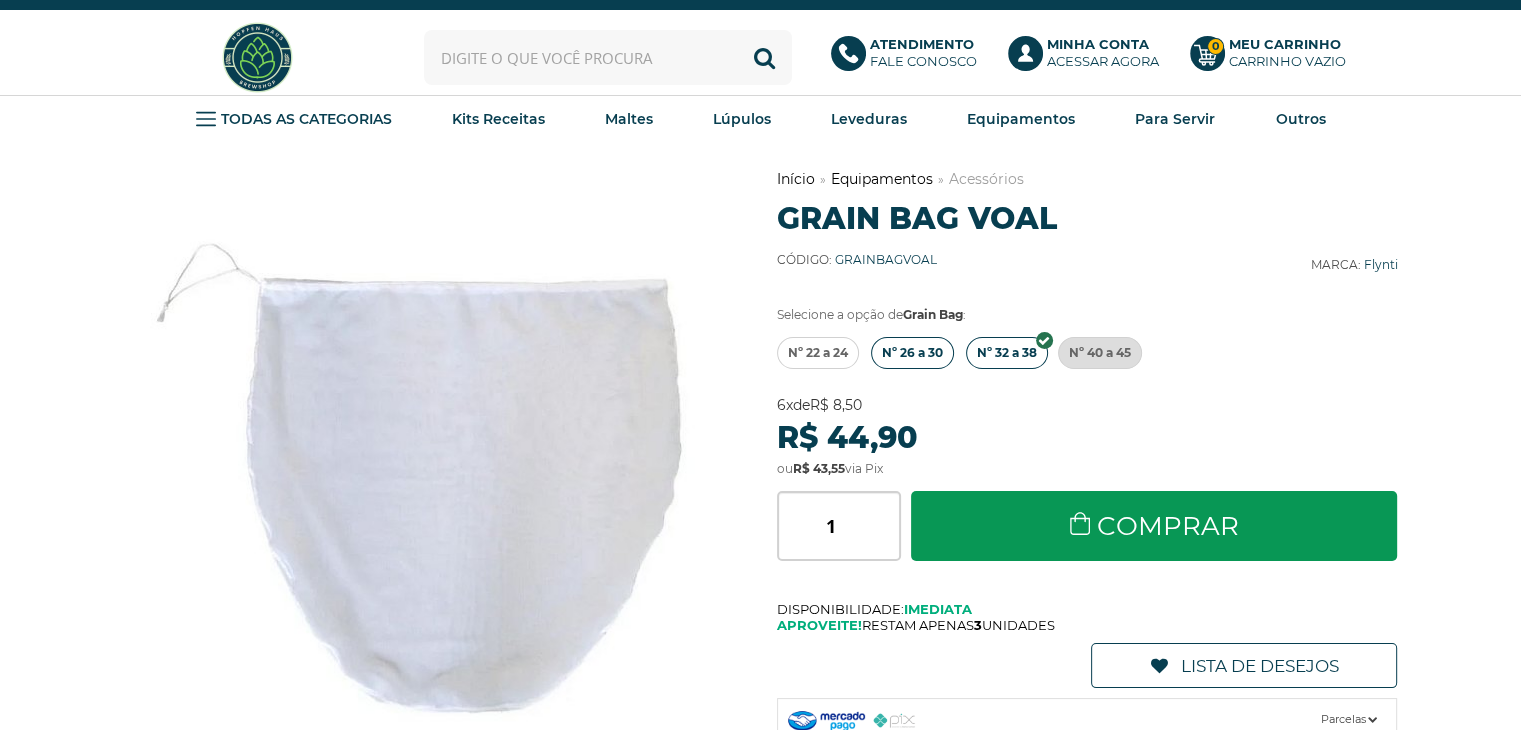 click on "Nº 26 a 30" at bounding box center (818, 353) 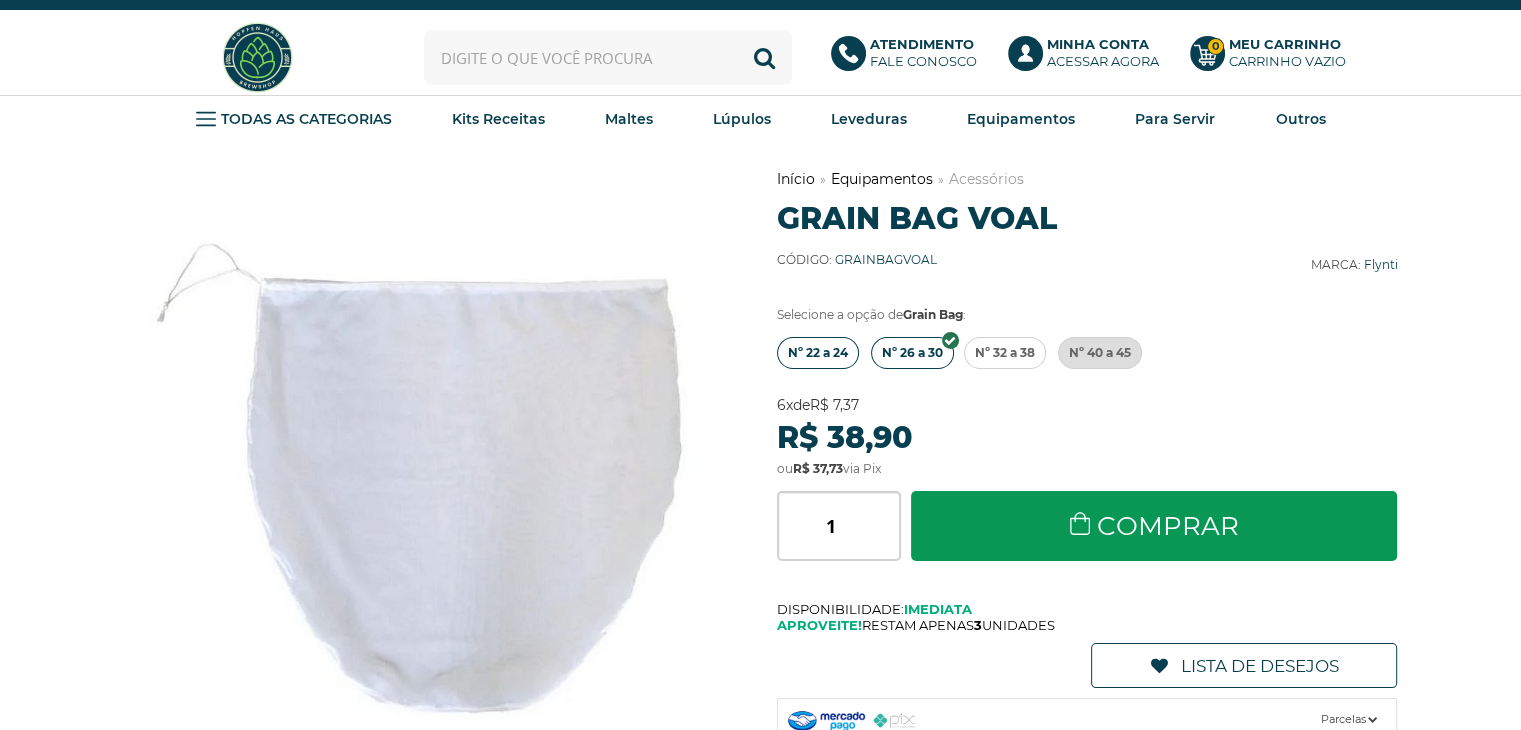 click on "Nº 22 a 24" at bounding box center [818, 353] 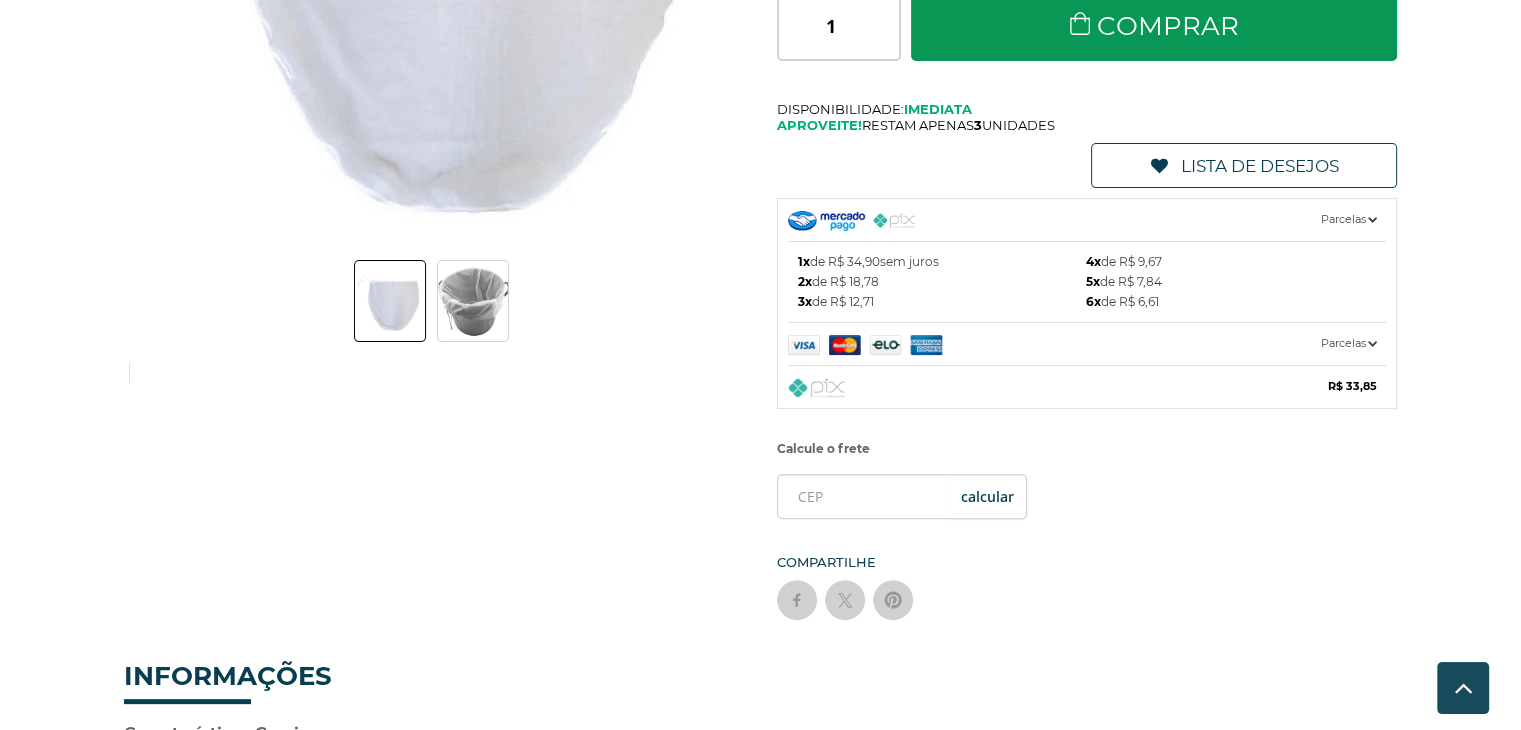 scroll, scrollTop: 0, scrollLeft: 0, axis: both 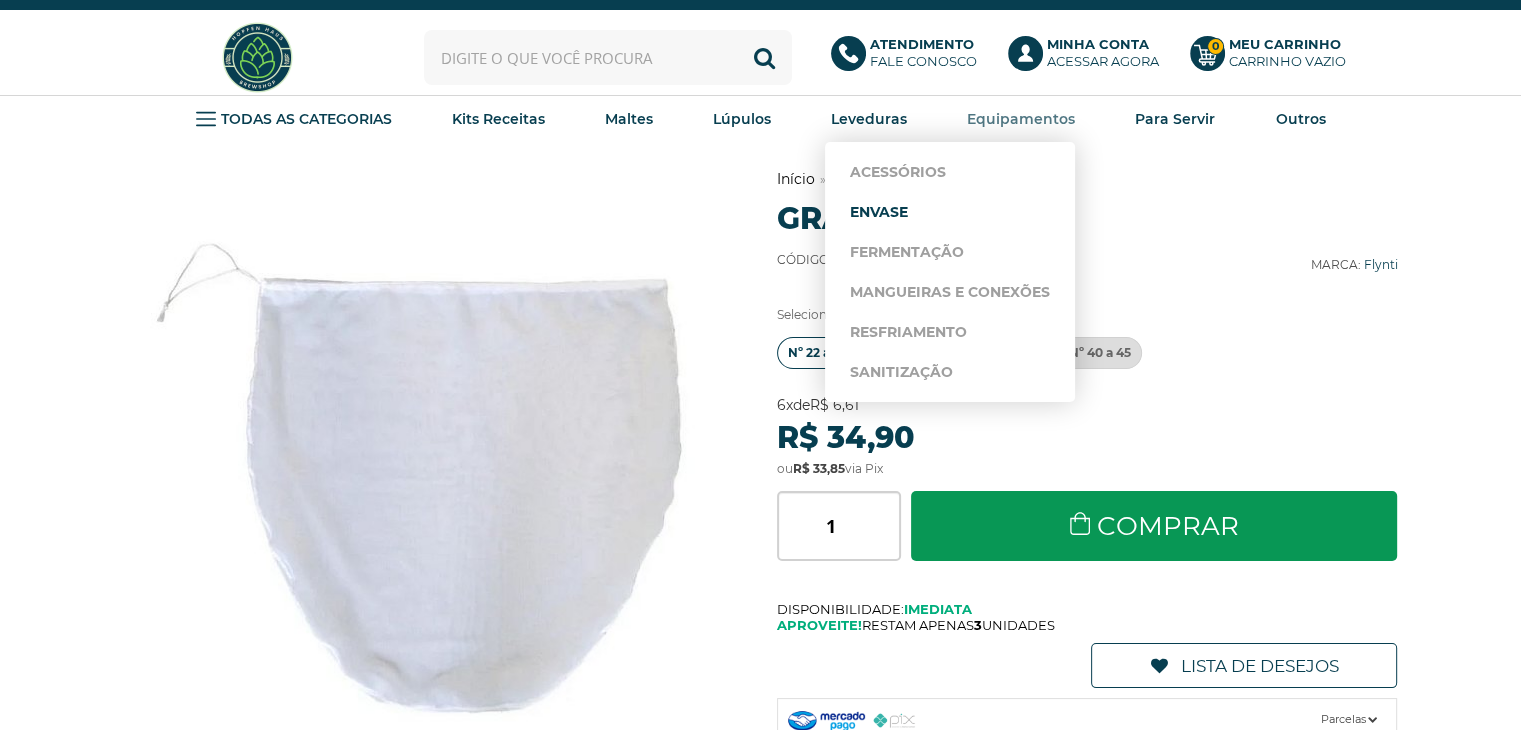 click on "Envase" at bounding box center (0, 0) 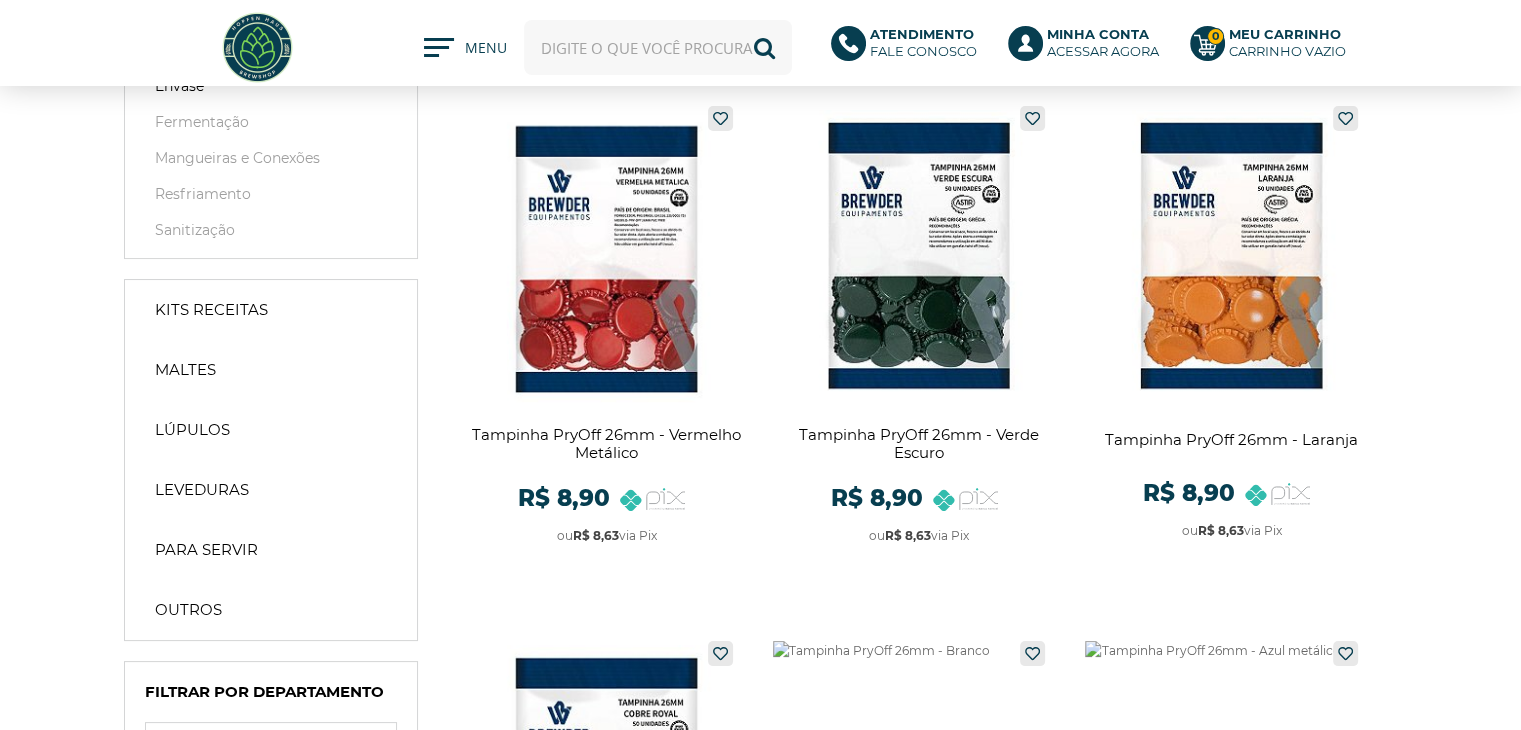 scroll, scrollTop: 100, scrollLeft: 0, axis: vertical 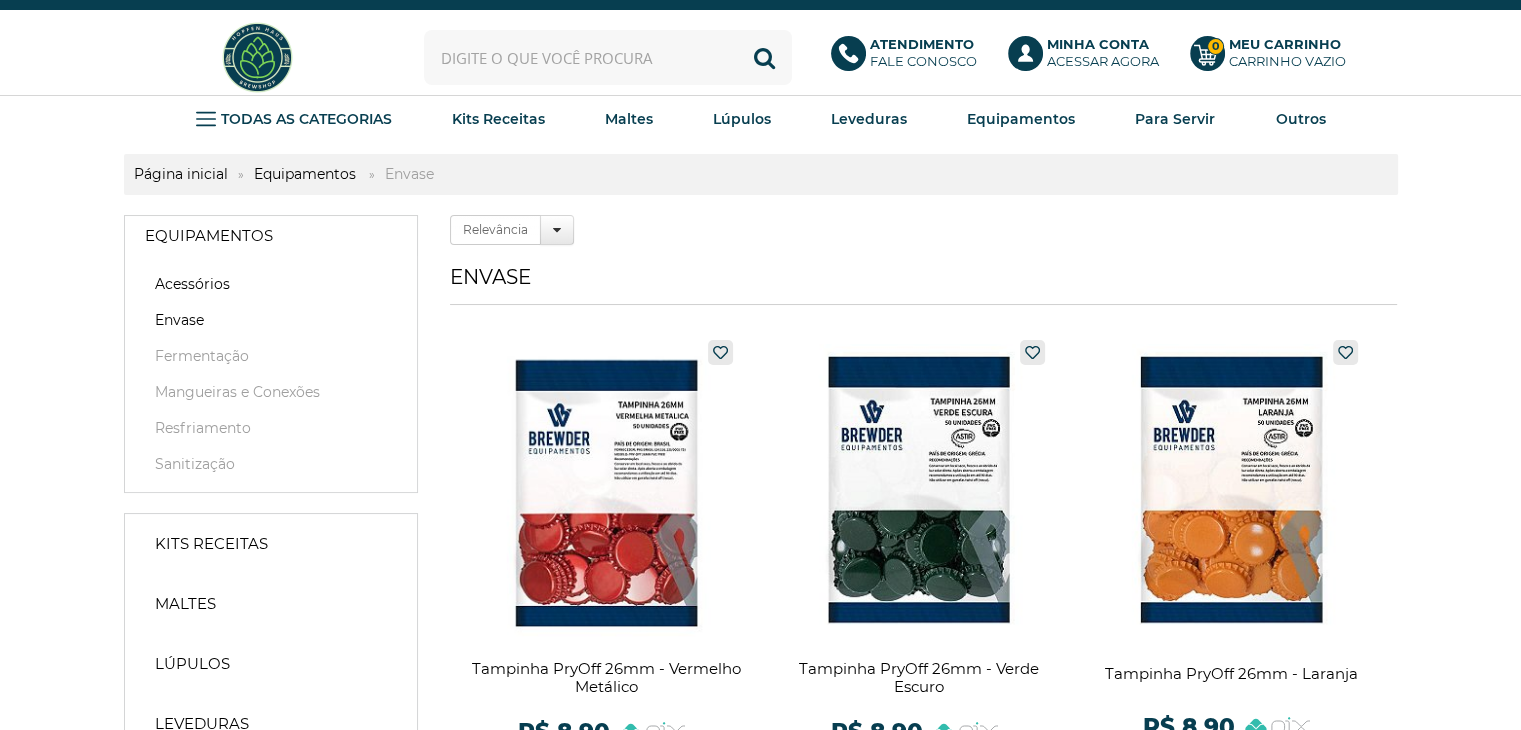 click on "Acessórios" at bounding box center (271, 284) 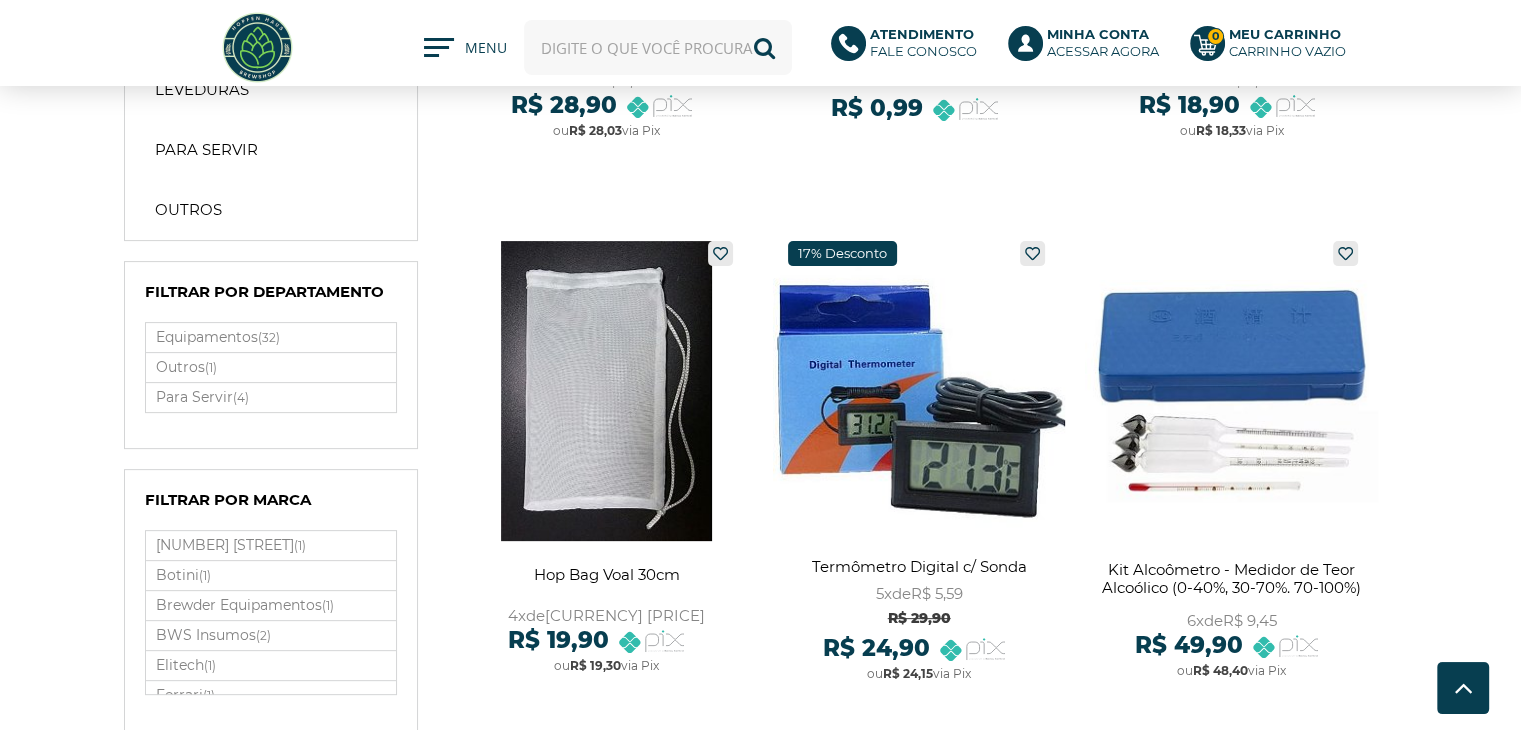 scroll, scrollTop: 0, scrollLeft: 0, axis: both 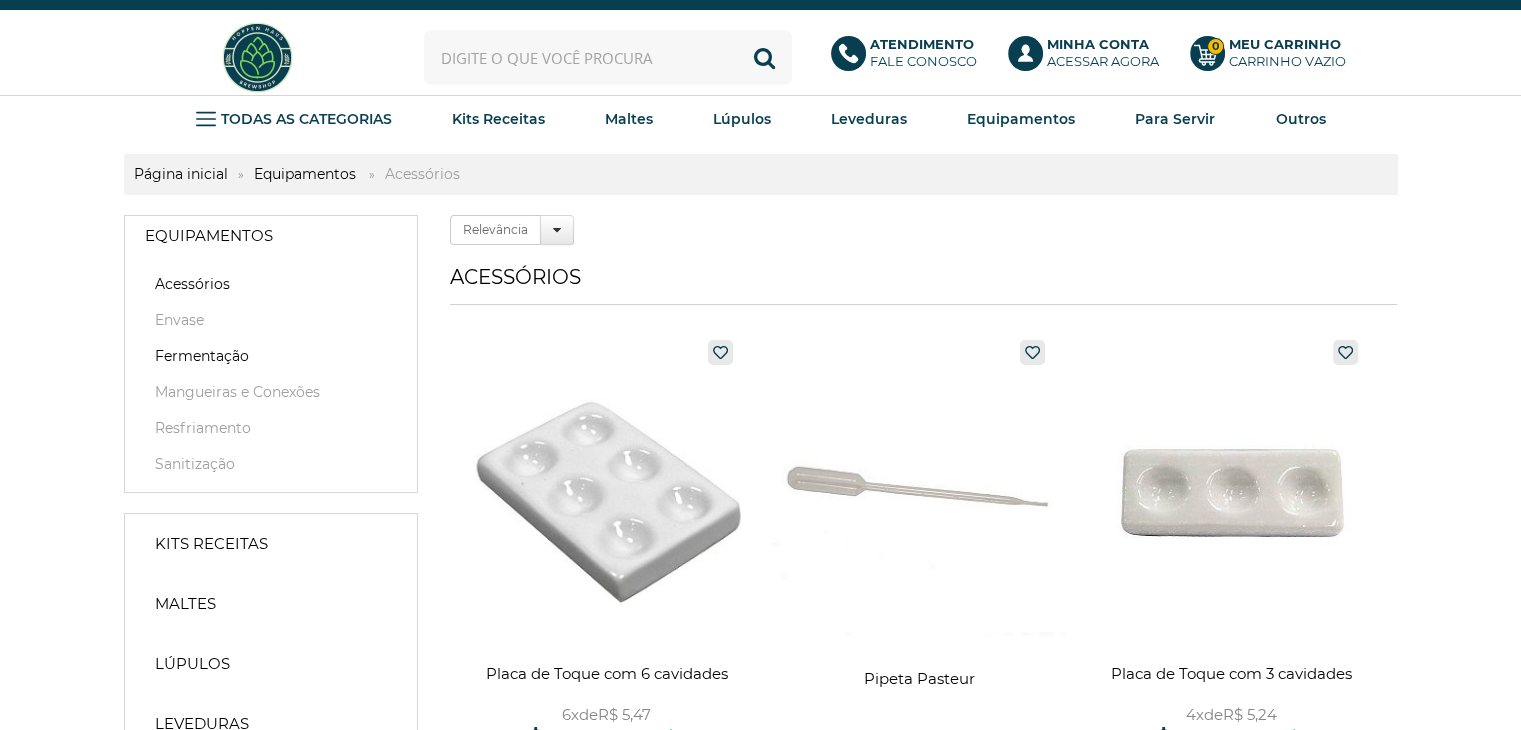 click on "Fermentação" at bounding box center (271, 356) 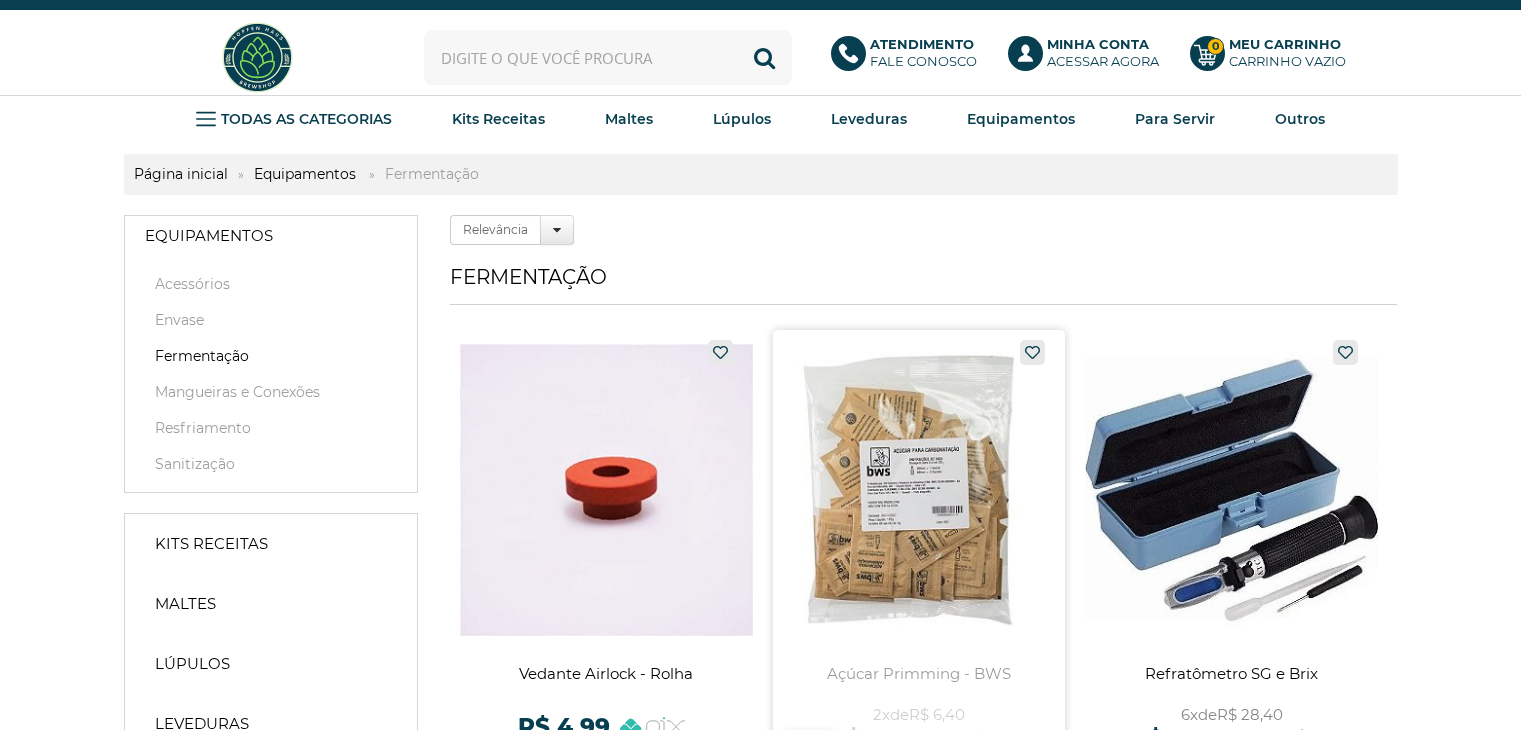 scroll, scrollTop: 0, scrollLeft: 0, axis: both 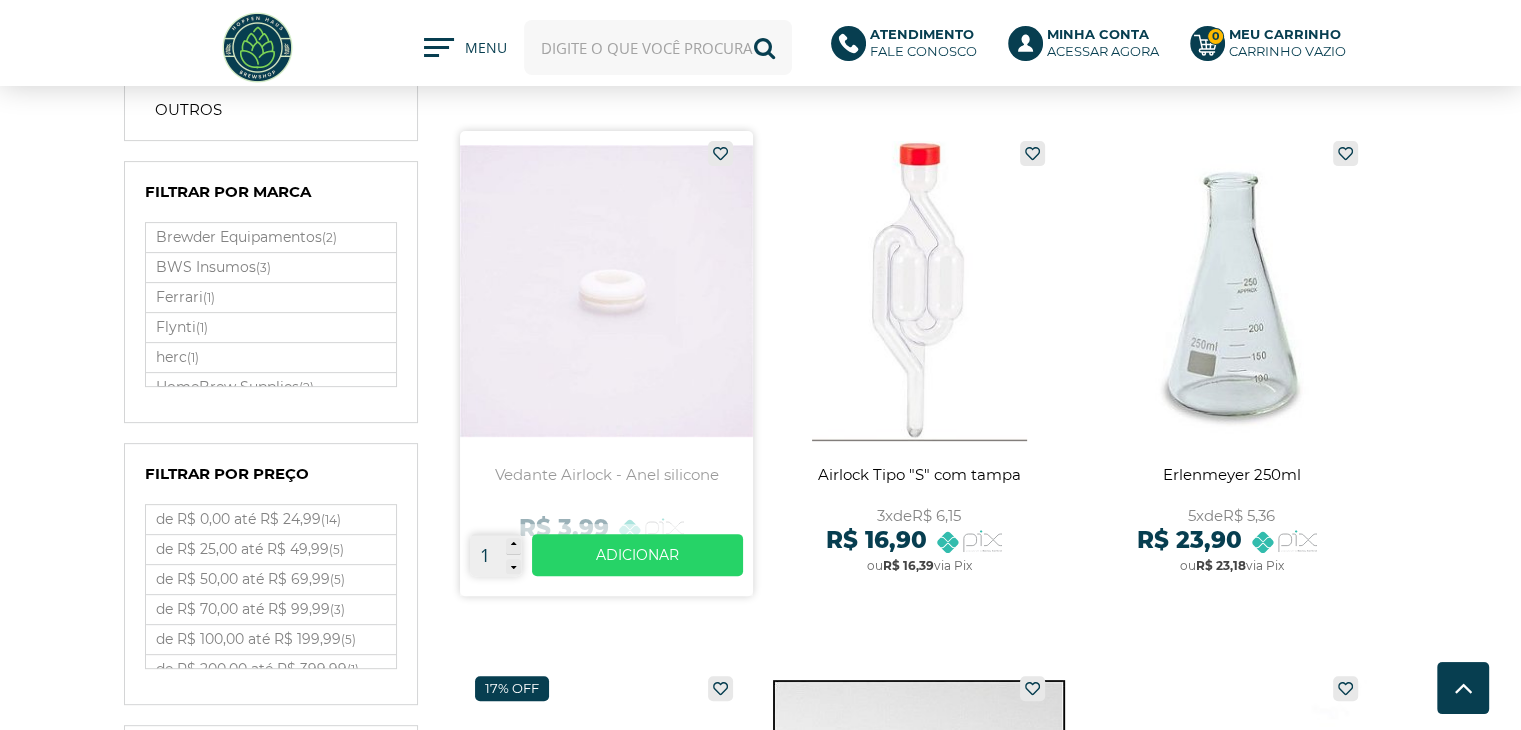 click at bounding box center (606, 363) 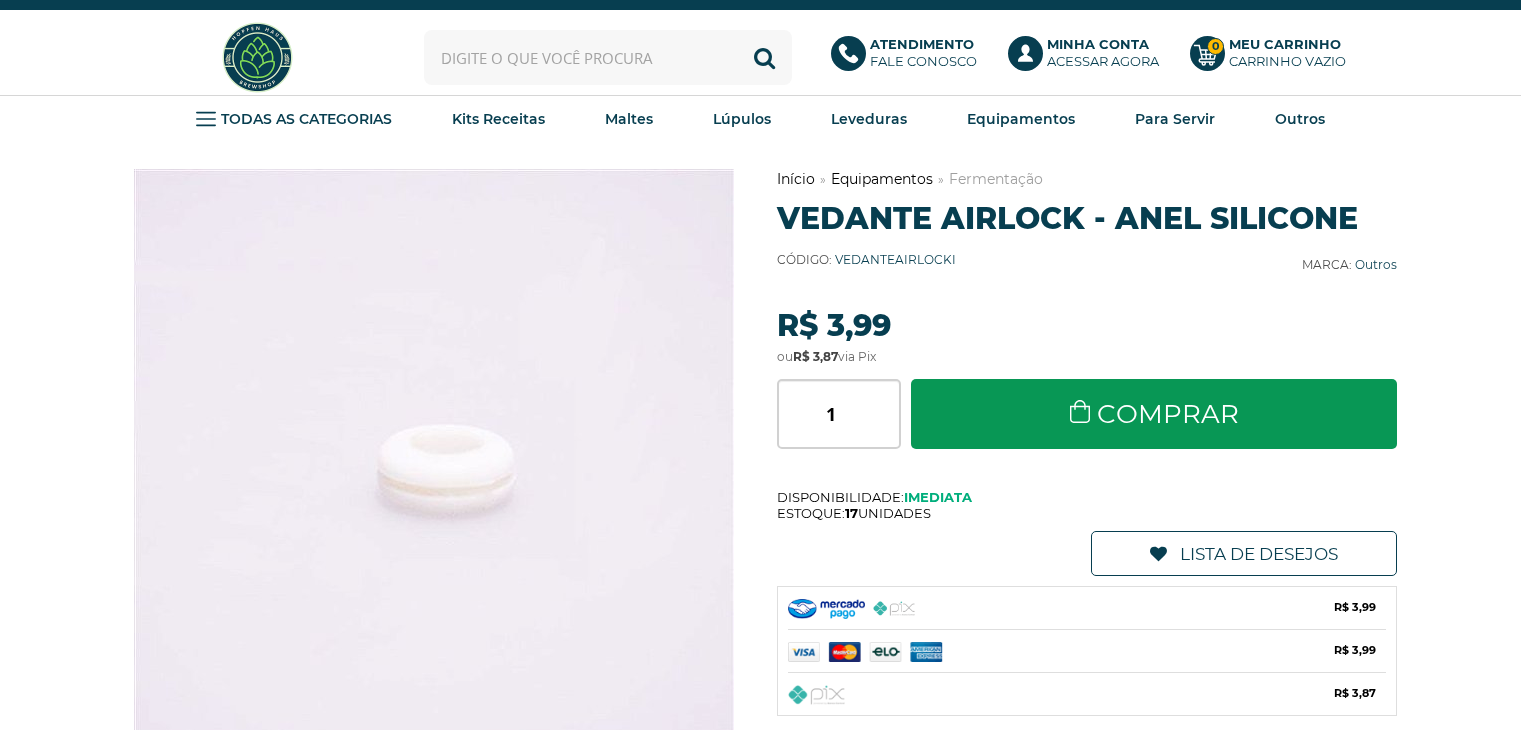 scroll, scrollTop: 0, scrollLeft: 0, axis: both 